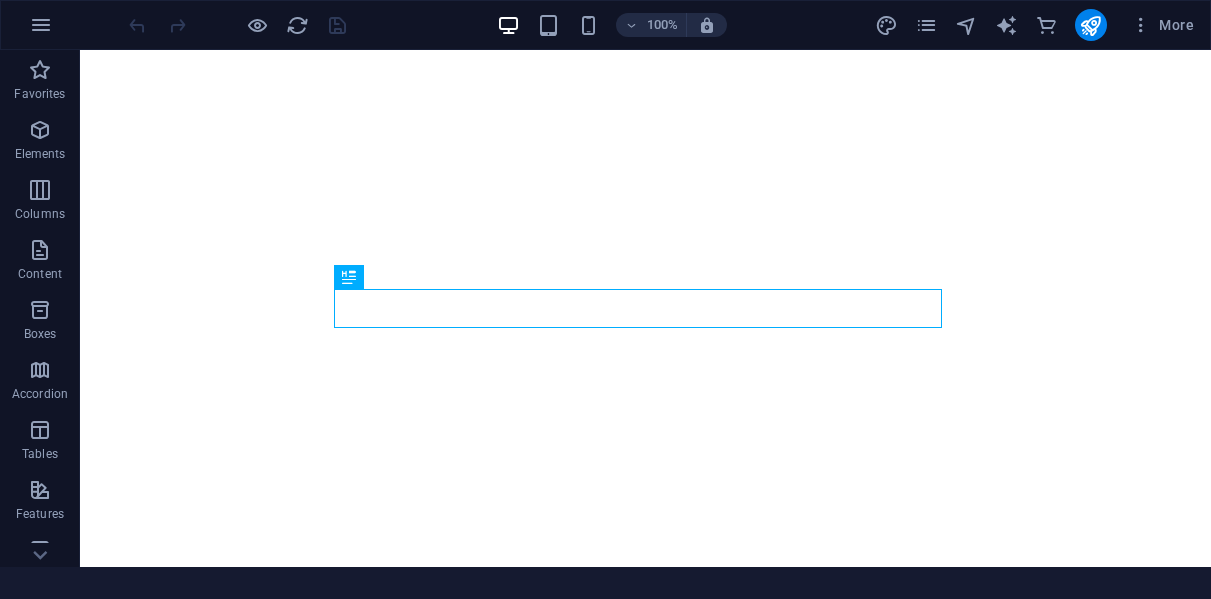 scroll, scrollTop: 0, scrollLeft: 0, axis: both 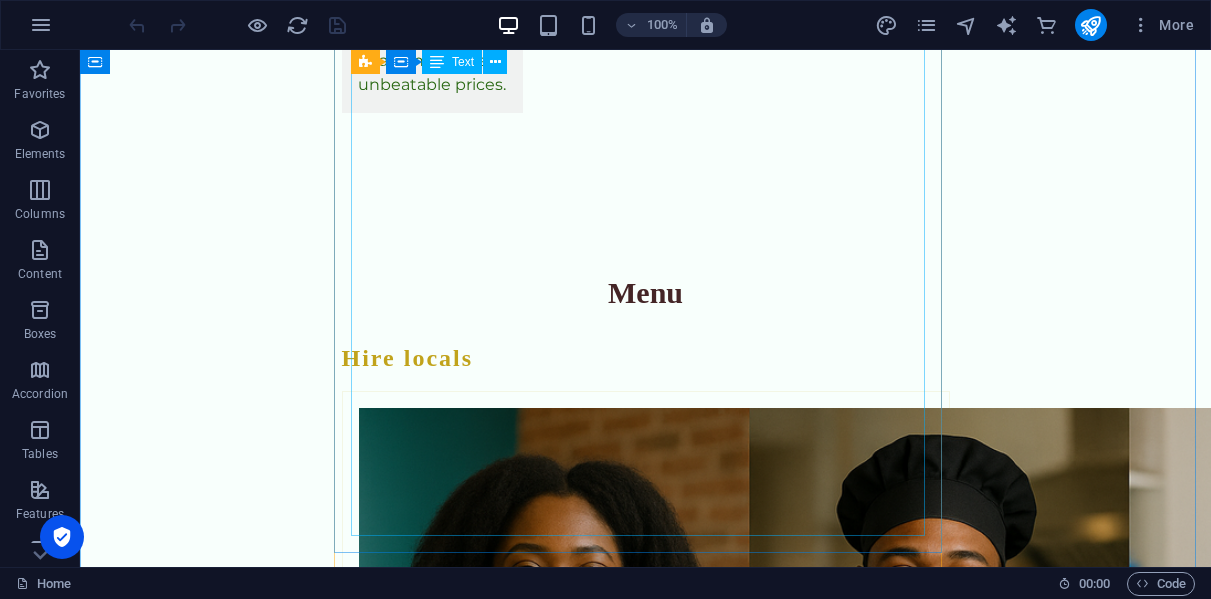 click on "🥖 REKIFY BAKERY Enjoy freshly made, affordable bread, rolls, scones, and biscuits for your event, spaza shop, or home.  Whether you’re preparing for a community gathering, funeral, wedding, or looking to resell in your spaza, we offer delicious, budget-friendly baked goods crafted by local artisans. **Hourly Rate** 🧬 FREELANCE CYTOTECHNOLOGIST SERVICES (FOR REKIFYREKA "HIRE SERVICES" PAGE) ✅ [MEDICAL_DATA] screening   ✅ Cytology slide analysis   ✅ Diagnostic reporting support   ✅ Workload overflow assistance for labs   ✅ Private second opinions   ✅ Remote and contract-based cytology support   📍 Available for hospitals, clinics, and private labs 📞 Hire through Rekifyreka or contact via WhatsApp                                                                                                                                **Hourly Rate**" at bounding box center (646, 1592) 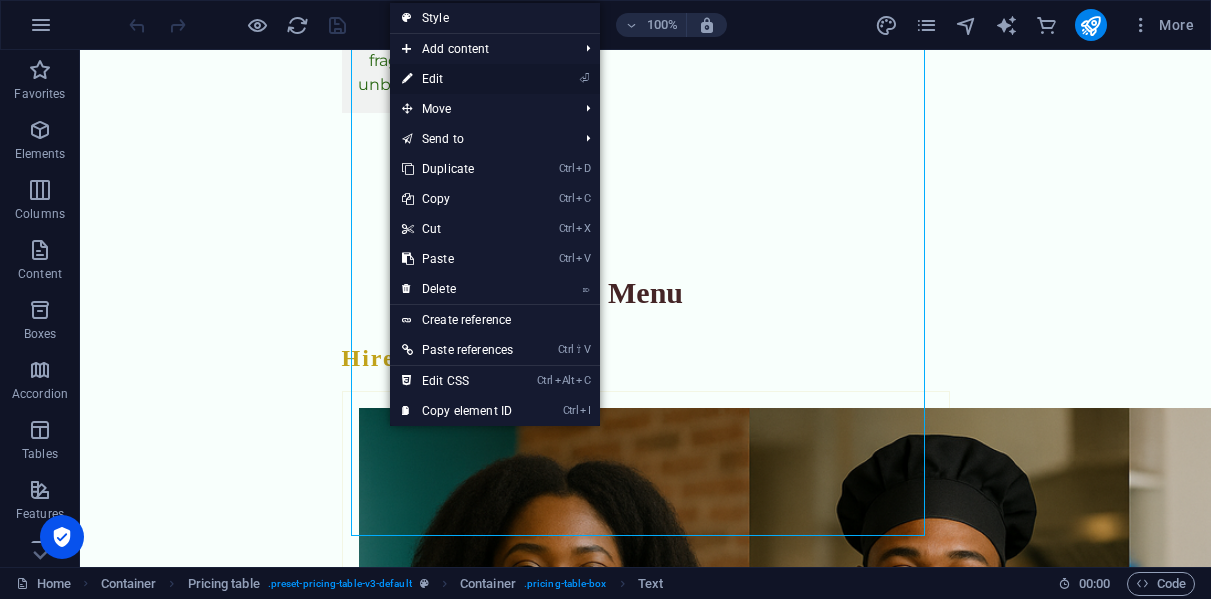 click on "⏎  Edit" at bounding box center (457, 79) 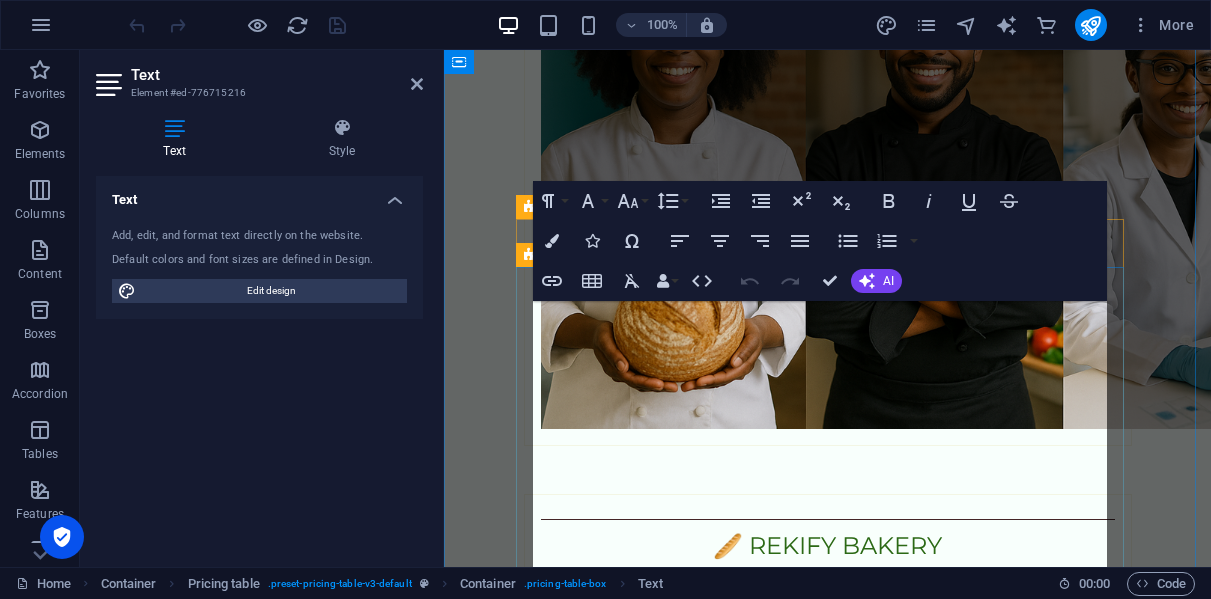 scroll, scrollTop: 2789, scrollLeft: 0, axis: vertical 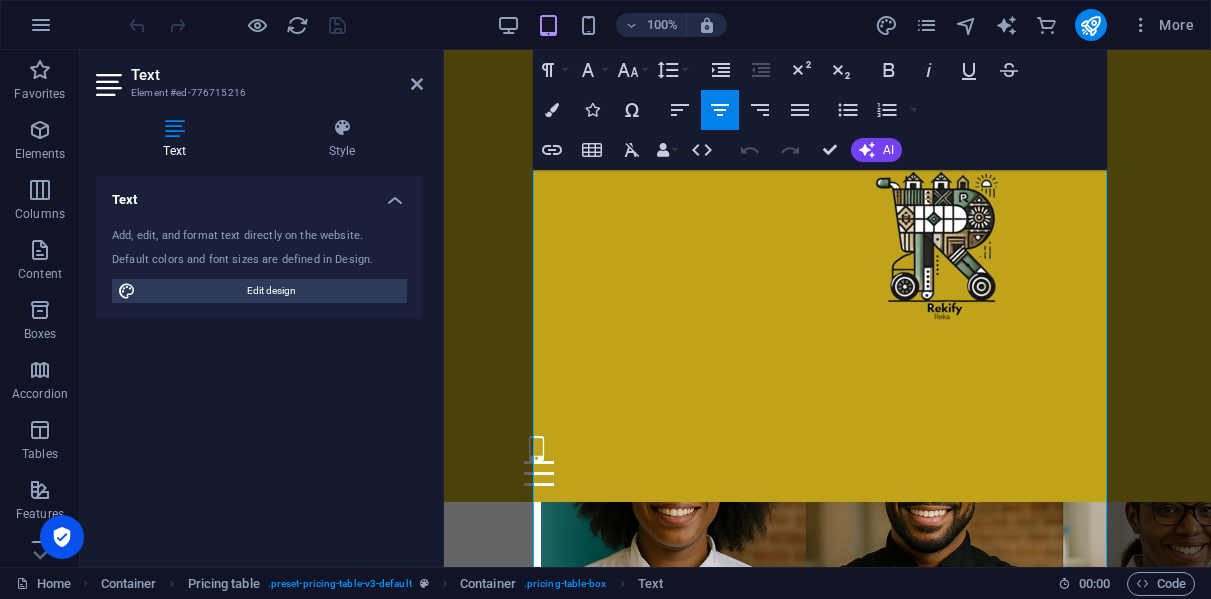 click on "🧬 FREELANCE CYTOTECHNOLOGIST SERVICES (FOR REKIFYREKA "HIRE SERVICES" PAGE) ✅ [MEDICAL_DATA] screening   ✅ Cytology slide analysis   ✅ Diagnostic reporting support   ✅ Workload overflow assistance for labs   ✅ Private second opinions   ✅ Remote and contract-based cytology support   📍 Available for hospitals, clinics, and private labs 📞 Hire through Rekifyreka or contact via WhatsApp                                                                                                                                **Hourly Rate**" at bounding box center [828, 1437] 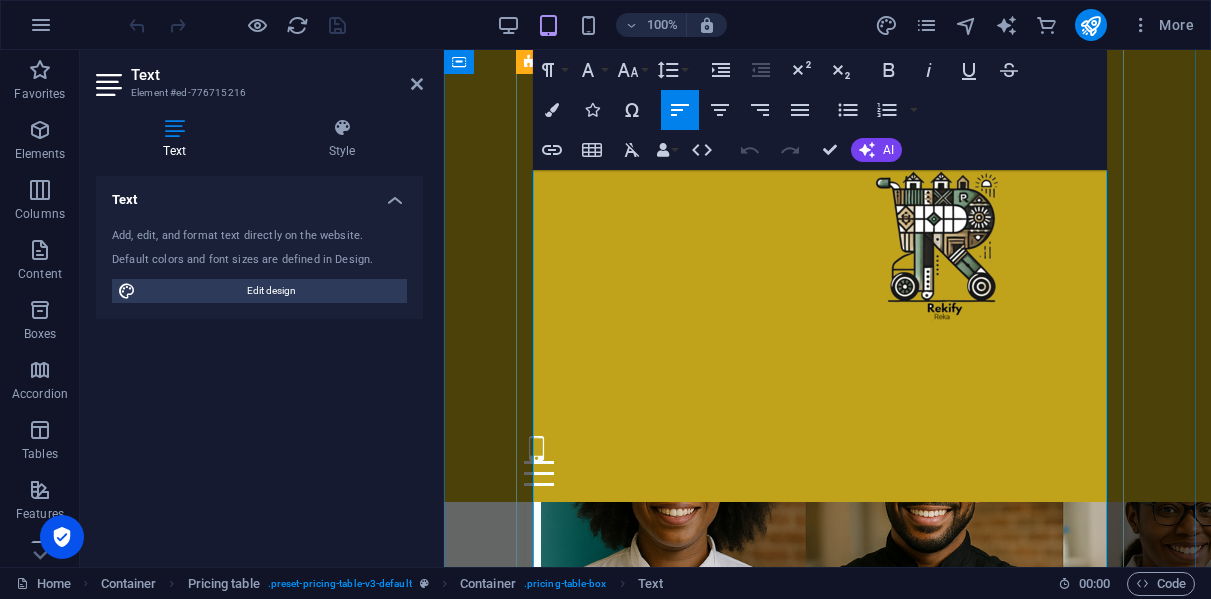 scroll, scrollTop: 3029, scrollLeft: 0, axis: vertical 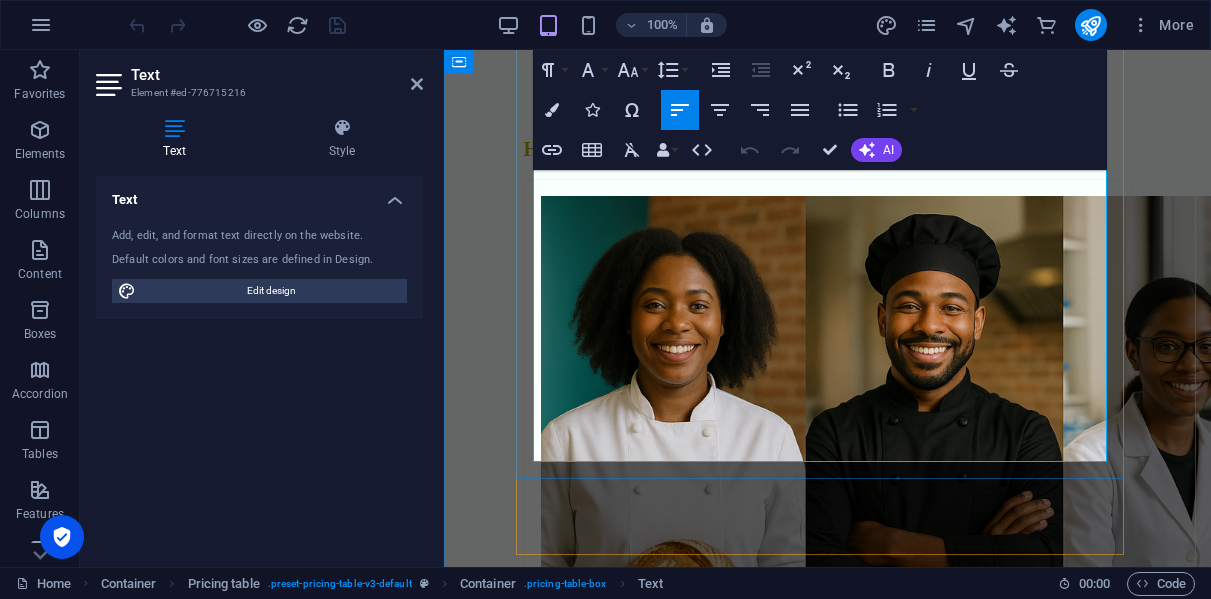 drag, startPoint x: 559, startPoint y: 308, endPoint x: 1018, endPoint y: 437, distance: 476.78296 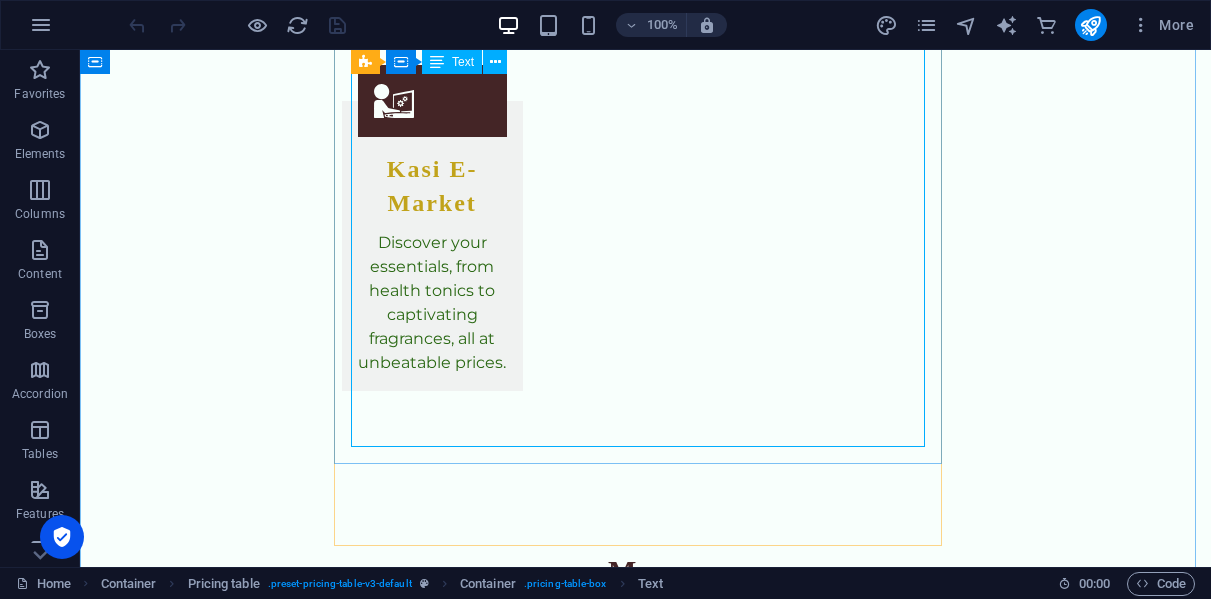 scroll, scrollTop: 3647, scrollLeft: 0, axis: vertical 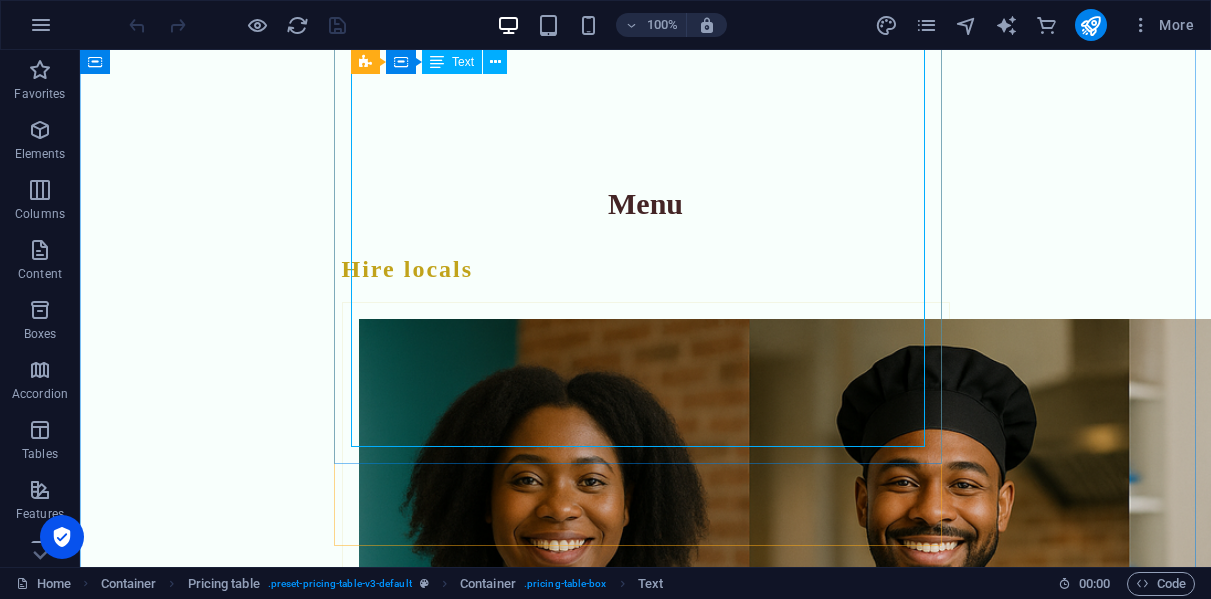 click on "🥖 REKIFY BAKERY Enjoy freshly made, affordable bread, rolls, scones, and biscuits for your event, spaza shop, or home.  Whether you’re preparing for a community gathering, funeral, wedding, or looking to resell in your spaza, we offer delicious, budget-friendly baked goods crafted by local artisans. **Hourly Rate** 🧬 FREELANCE CYTOTECHNOLOGIST SERVICES (FOR REKIFYREKA "HIRE SERVICES" PAGE) ✅ [MEDICAL_DATA] screening   ✅ Cytology slide analysis   ✅ Diagnostic reporting support   ✅ Workload overflow assistance for labs   ✅ Private second opinions   ✅ Remote and contract-based cytology support   📍 Available for hospitals, clinics, and private labs 📞 Hire through Rekifyreka or contact via WhatsApp                                                                                                                                **Hourly Rate**" at bounding box center [646, 1503] 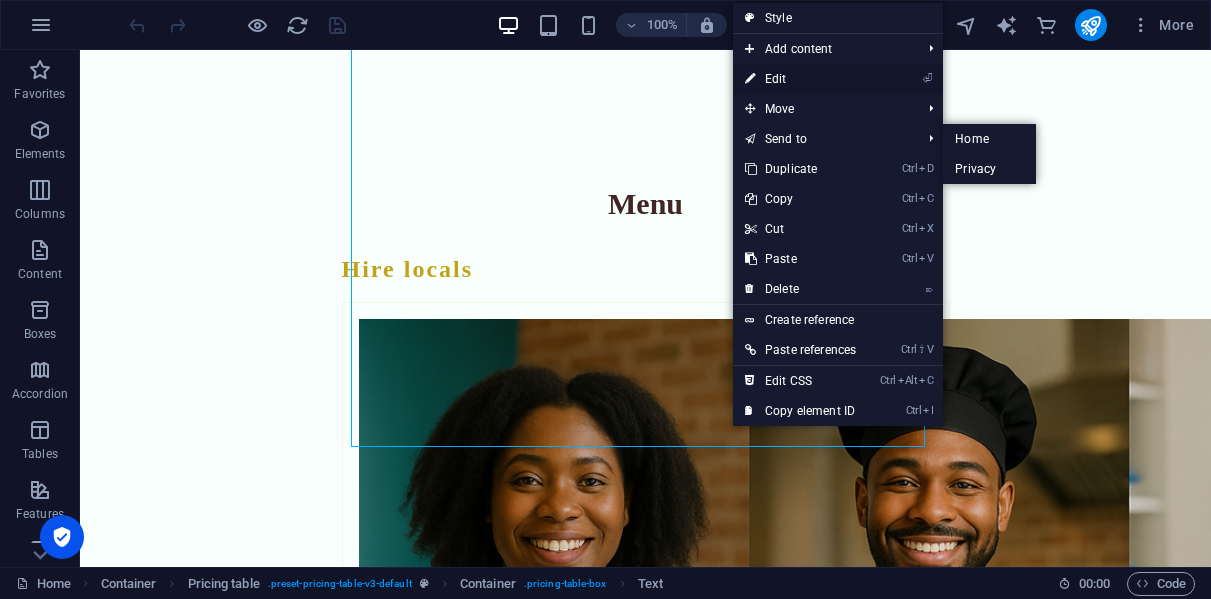 click on "⏎  Edit" at bounding box center [800, 79] 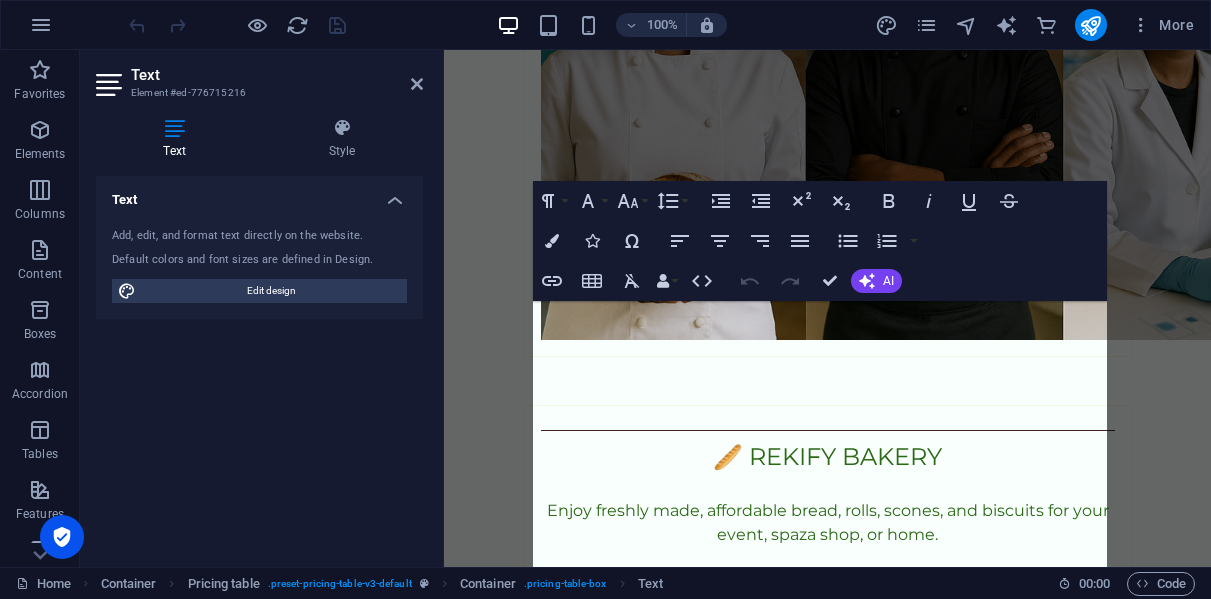scroll, scrollTop: 2789, scrollLeft: 0, axis: vertical 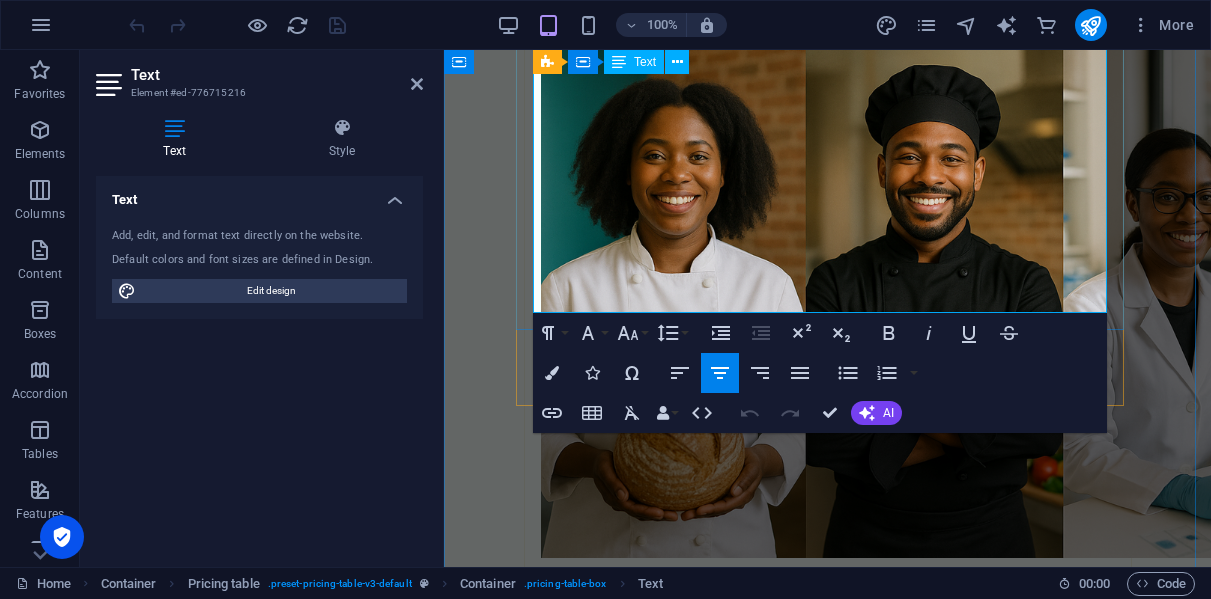 drag, startPoint x: 557, startPoint y: 234, endPoint x: 932, endPoint y: 259, distance: 375.8324 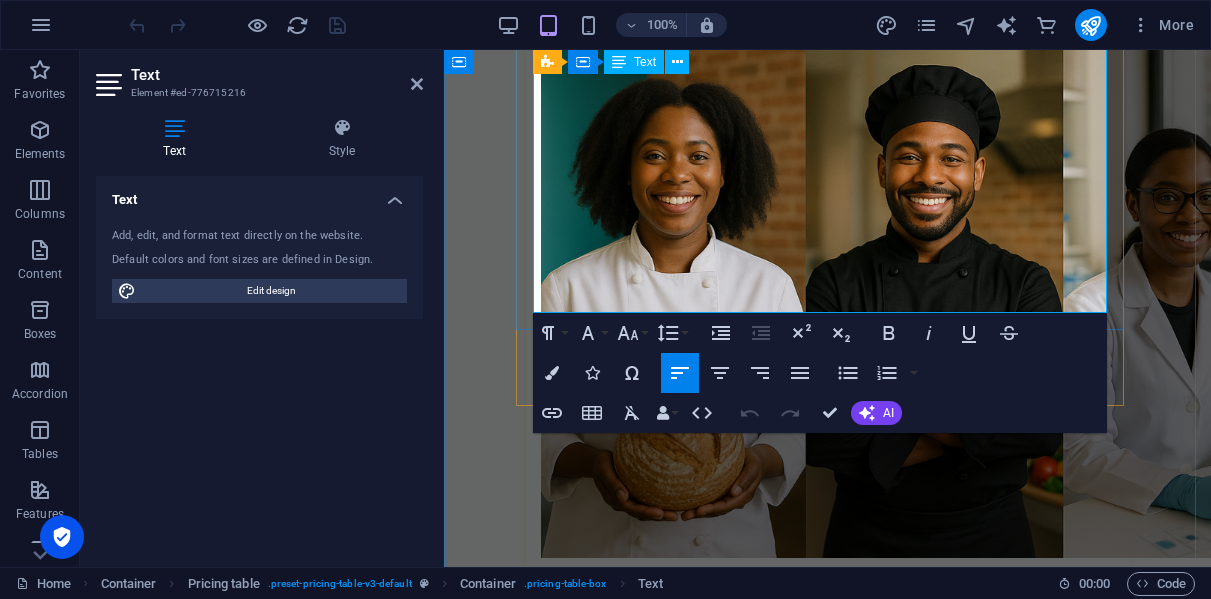copy on "ire through Rekifyreka or contact via WhatsApp" 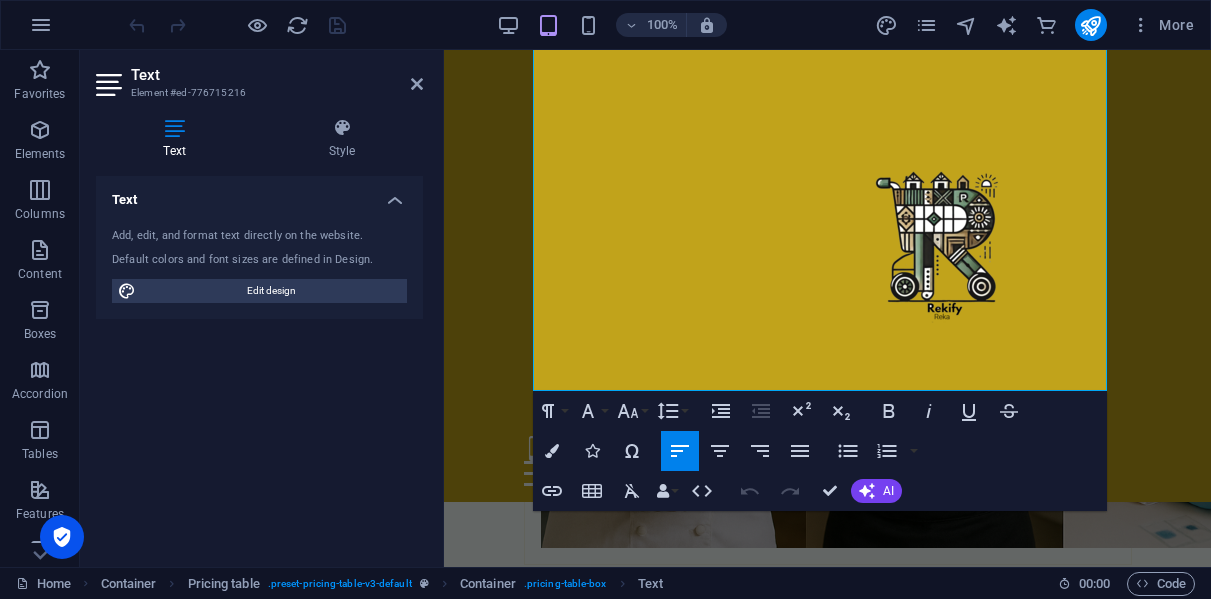 scroll, scrollTop: 3328, scrollLeft: 0, axis: vertical 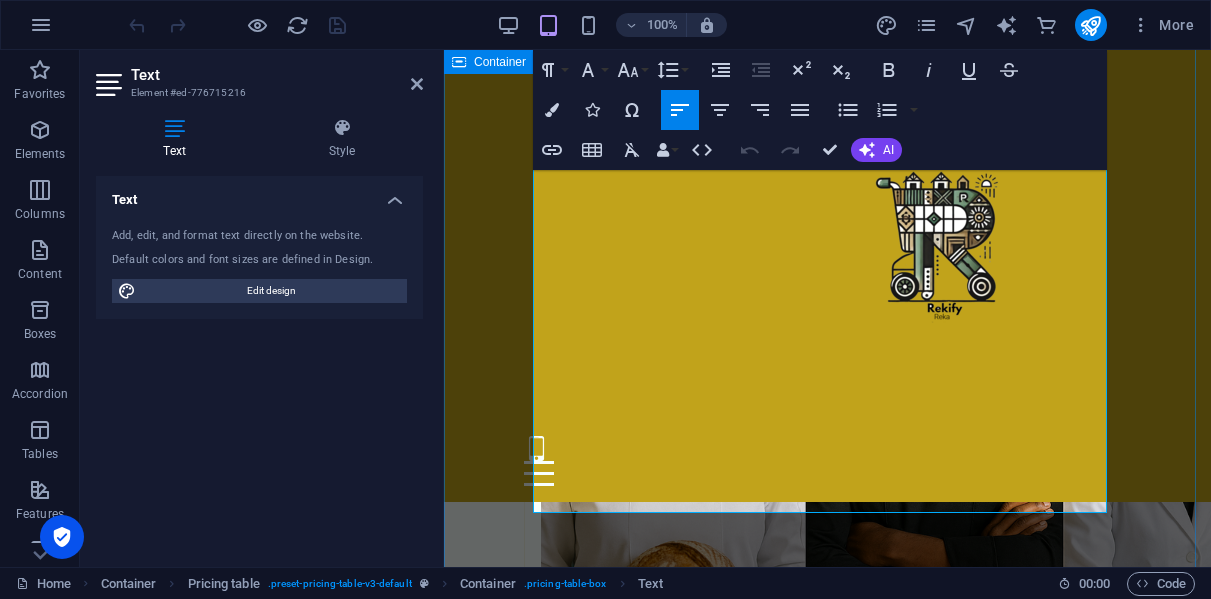 click on "Menu Hire locals 🥖 REKIFY BAKERY Enjoy freshly made, affordable bread, rolls, scones, and biscuits for your event, spaza shop, or home.  Whether you’re preparing for a community gathering, funeral, wedding, or looking to resell in your spaza, we offer delicious, budget-friendly baked goods crafted by local artisans. **Hourly Rate** 🧬 FREELANCE CYTOTECHNOLOGIST SERVICES (FOR REKIFYREKA "HIRE SERVICES" PAGE) ✅ [MEDICAL_DATA] screening   ✅ Cytology slide analysis   ✅ Diagnostic reporting support   ✅ Workload overflow assistance for labs   ✅ Private second opinions   ✅ Remote and contract-based cytology support   📍 Available for hospitals, clinics, and private labs 📞 Hire through Rekifyreka or contact via WhatsApp                                                                                                                                **Hourly Rate** Purchase recycled clothes      R15 PER ITEM" at bounding box center (827, 1424) 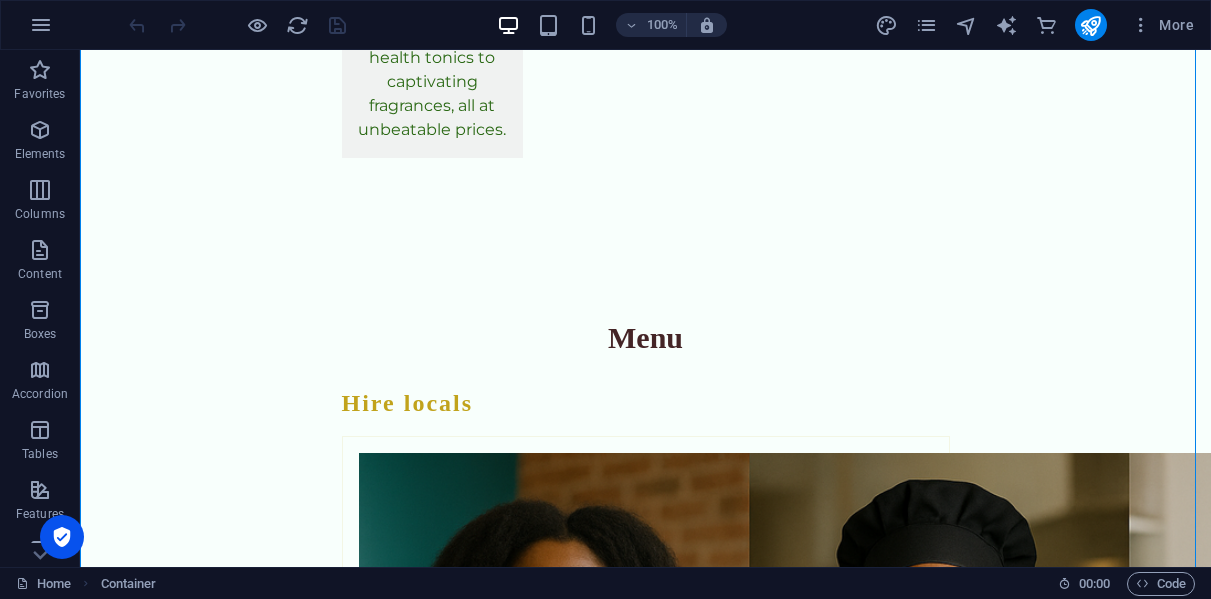 scroll, scrollTop: 3424, scrollLeft: 0, axis: vertical 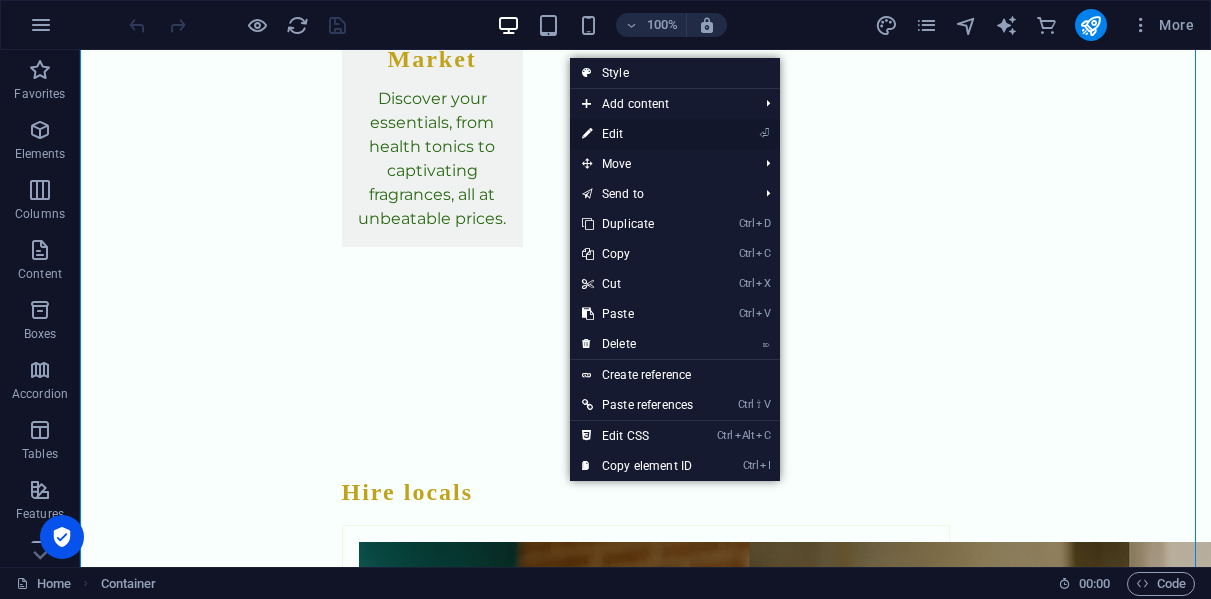 click on "⏎  Edit" at bounding box center [637, 134] 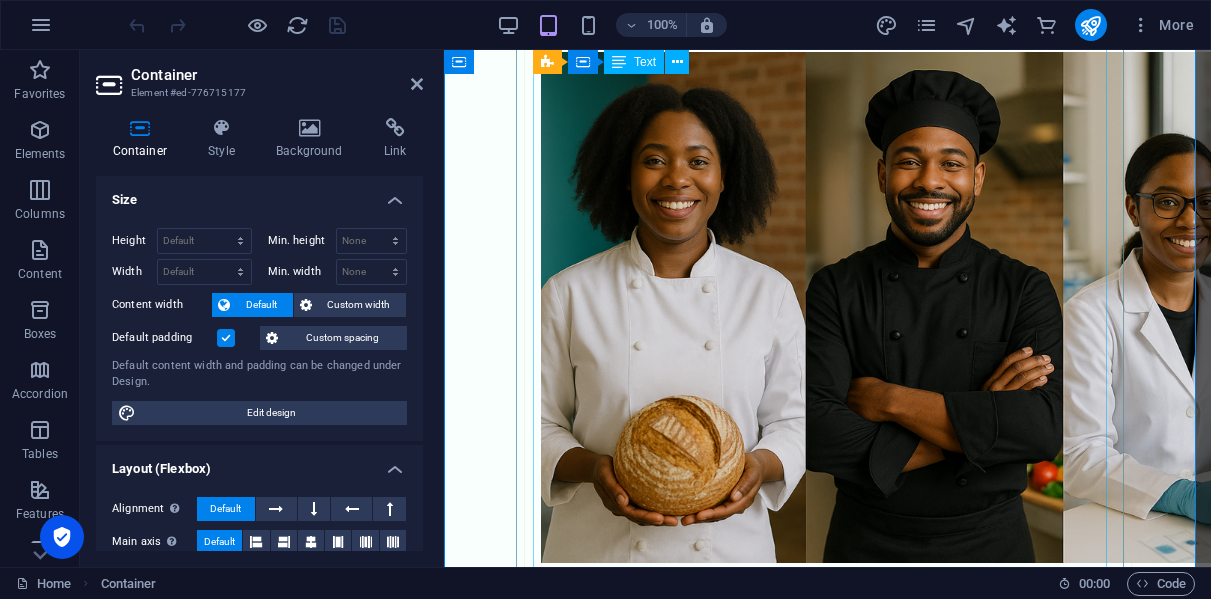 scroll, scrollTop: 3057, scrollLeft: 0, axis: vertical 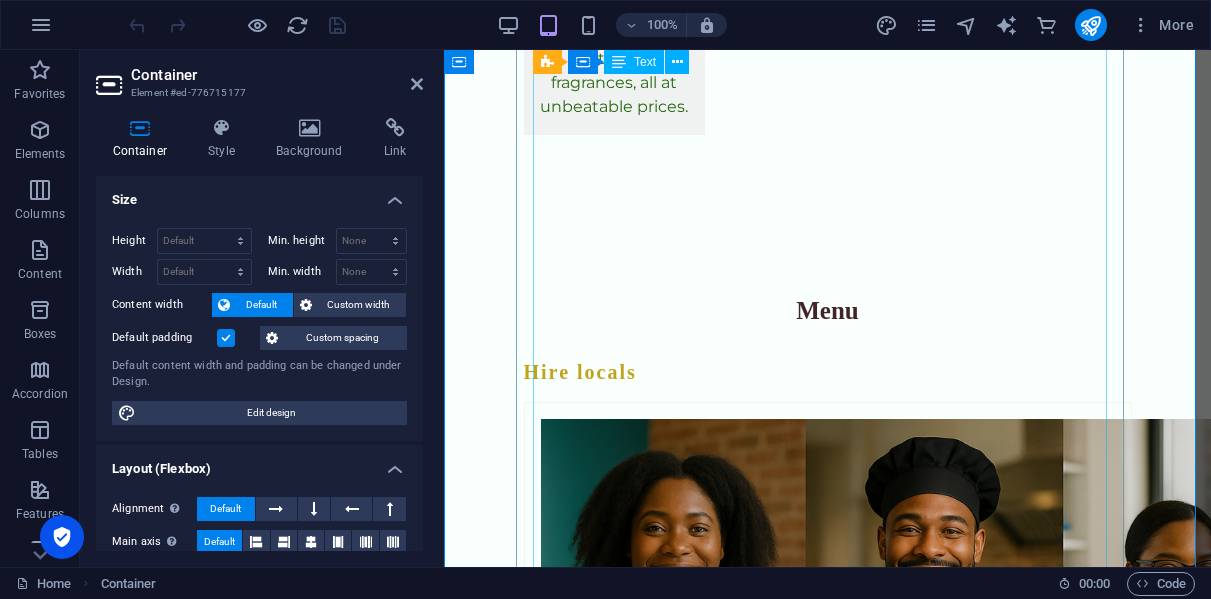 click on "🥖 REKIFY BAKERY Enjoy freshly made, affordable bread, rolls, scones, and biscuits for your event, spaza shop, or home.  Whether you’re preparing for a community gathering, funeral, wedding, or looking to resell in your spaza, we offer delicious, budget-friendly baked goods crafted by local artisans. **Hourly Rate** 🧬 FREELANCE CYTOTECHNOLOGIST SERVICES (FOR REKIFYREKA "HIRE SERVICES" PAGE) ✅ [MEDICAL_DATA] screening   ✅ Cytology slide analysis   ✅ Diagnostic reporting support   ✅ Workload overflow assistance for labs   ✅ Private second opinions   ✅ Remote and contract-based cytology support   📍 Available for hospitals, clinics, and private labs 📞 Hire through Rekifyreka or contact via WhatsApp                                                                                                                                **Hourly Rate**" at bounding box center (828, 1359) 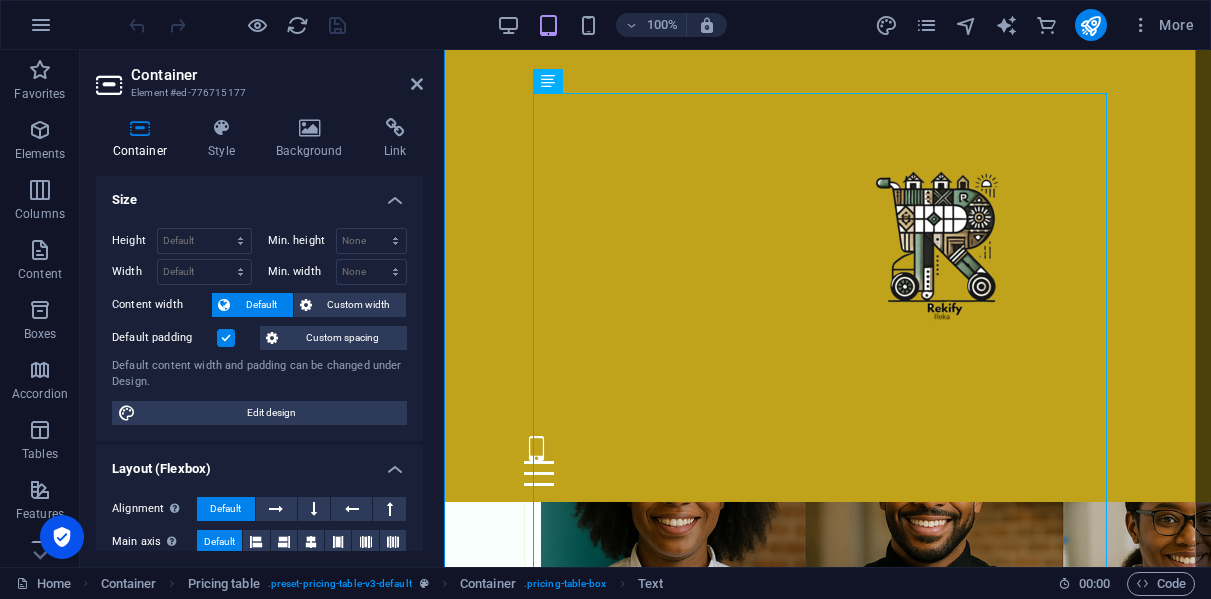 scroll, scrollTop: 2977, scrollLeft: 0, axis: vertical 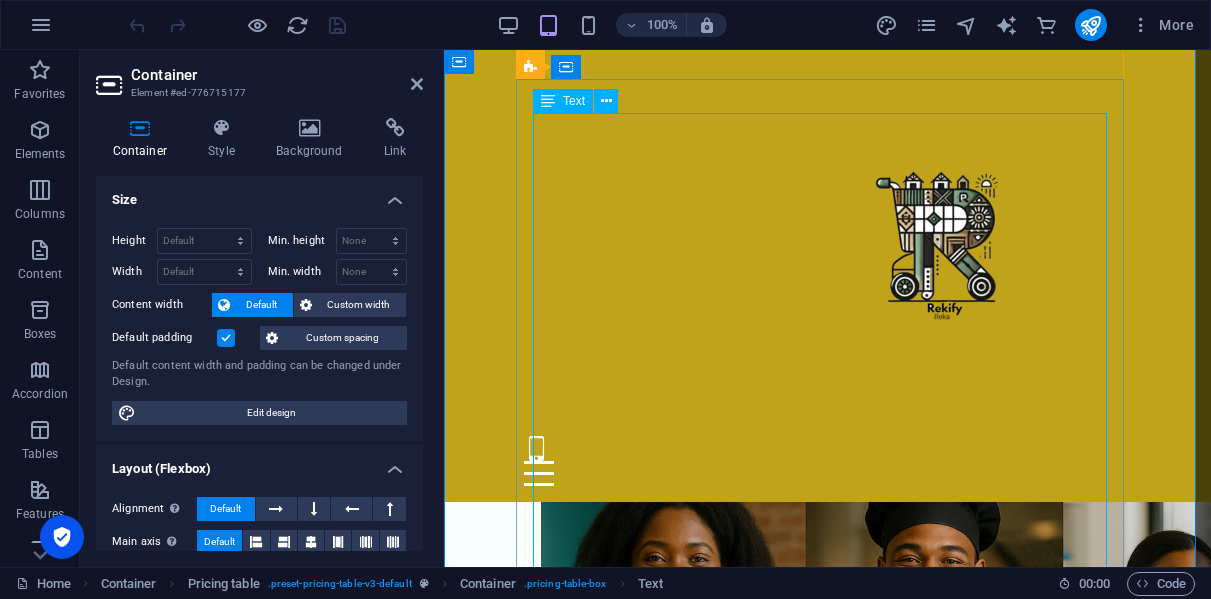 drag, startPoint x: 821, startPoint y: 478, endPoint x: 1179, endPoint y: 467, distance: 358.16895 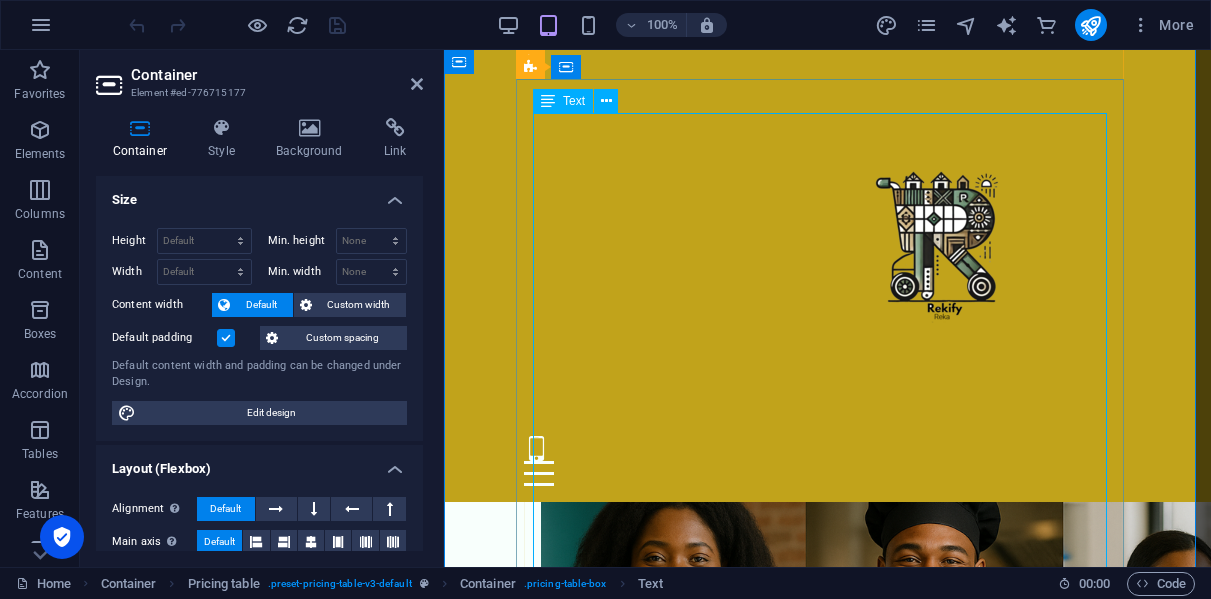 click on "🥖 REKIFY BAKERY Enjoy freshly made, affordable bread, rolls, scones, and biscuits for your event, spaza shop, or home.  Whether you’re preparing for a community gathering, funeral, wedding, or looking to resell in your spaza, we offer delicious, budget-friendly baked goods crafted by local artisans. **Hourly Rate** 🧬 FREELANCE CYTOTECHNOLOGIST SERVICES (FOR REKIFYREKA "HIRE SERVICES" PAGE) ✅ [MEDICAL_DATA] screening   ✅ Cytology slide analysis   ✅ Diagnostic reporting support   ✅ Workload overflow assistance for labs   ✅ Private second opinions   ✅ Remote and contract-based cytology support   📍 Available for hospitals, clinics, and private labs 📞 Hire through Rekifyreka or contact via WhatsApp                                                                                                                                **Hourly Rate**" at bounding box center [828, 1389] 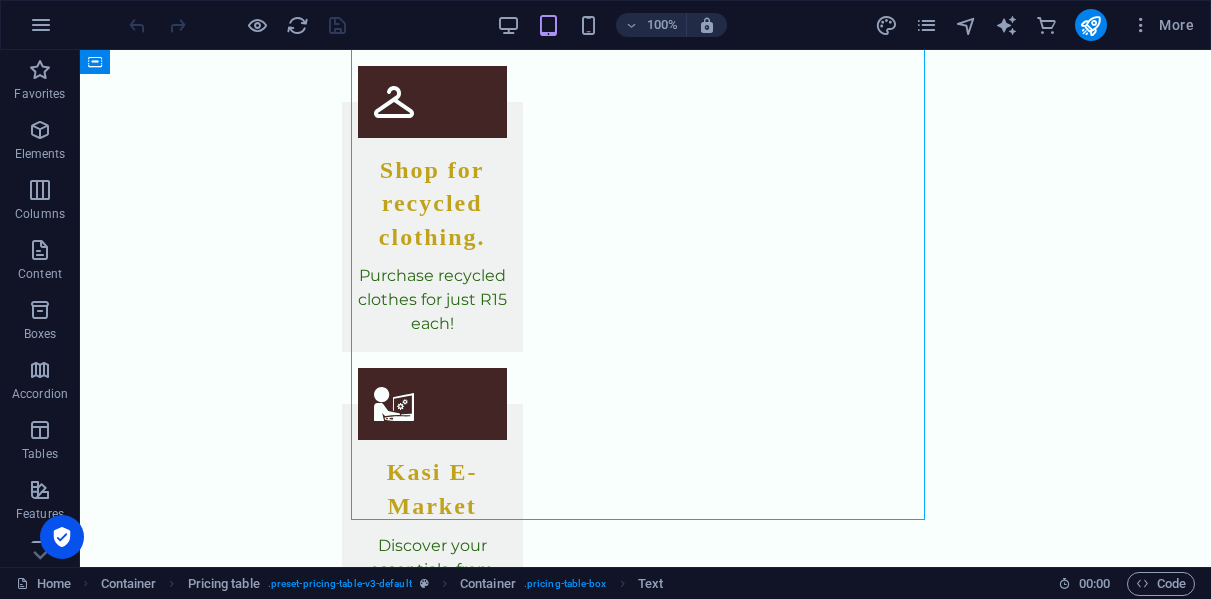 click on "🥖 REKIFY BAKERY Enjoy freshly made, affordable bread, rolls, scones, and biscuits for your event, spaza shop, or home.  Whether you’re preparing for a community gathering, funeral, wedding, or looking to resell in your spaza, we offer delicious, budget-friendly baked goods crafted by local artisans. **Hourly Rate** 🧬 FREELANCE CYTOTECHNOLOGIST SERVICES (FOR REKIFYREKA "HIRE SERVICES" PAGE) ✅ [MEDICAL_DATA] screening   ✅ Cytology slide analysis   ✅ Diagnostic reporting support   ✅ Workload overflow assistance for labs   ✅ Private second opinions   ✅ Remote and contract-based cytology support   📍 Available for hospitals, clinics, and private labs 📞 Hire through Rekifyreka or contact via WhatsApp                                                                                                                                **Hourly Rate**" at bounding box center [646, 2173] 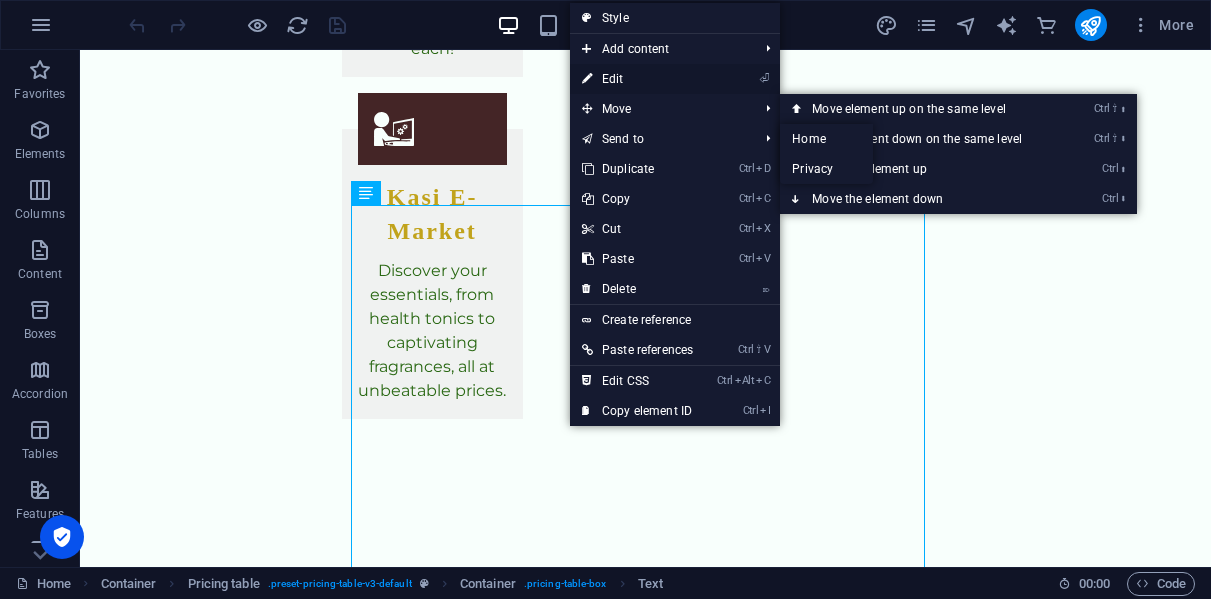 click on "⏎  Edit" at bounding box center [637, 79] 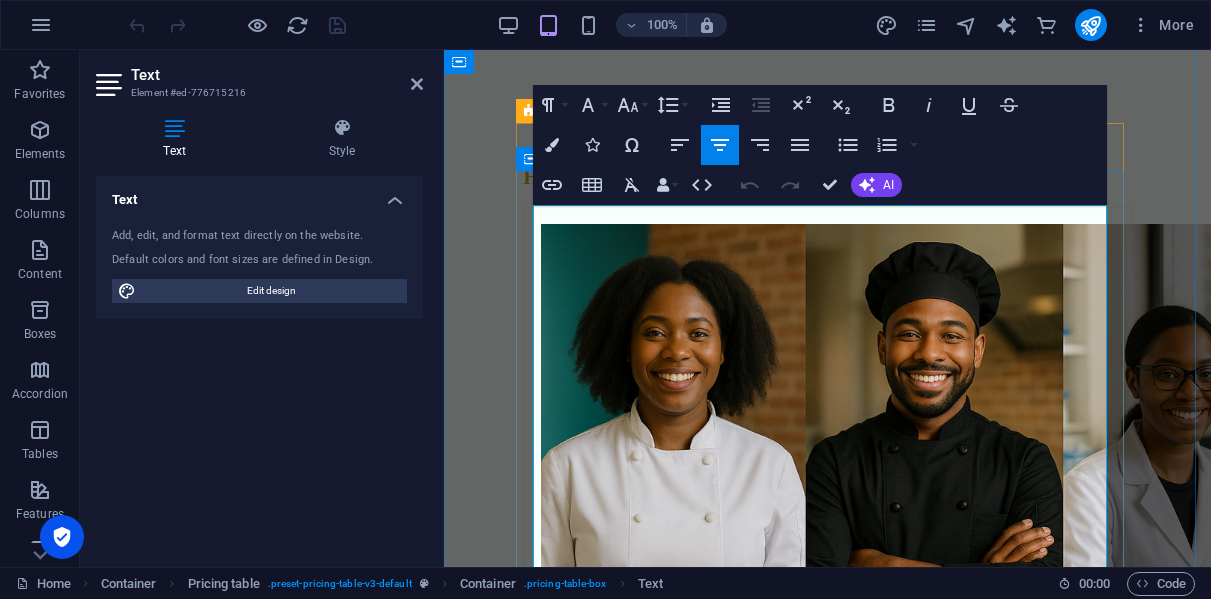 scroll, scrollTop: 2885, scrollLeft: 0, axis: vertical 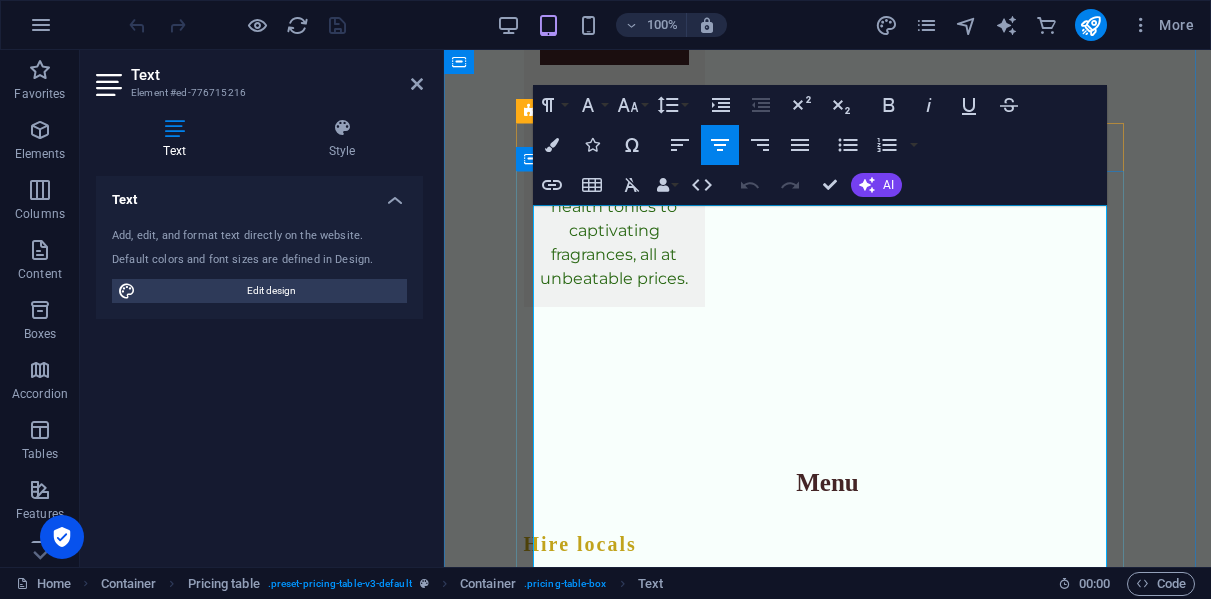 drag, startPoint x: 702, startPoint y: 216, endPoint x: 889, endPoint y: 437, distance: 289.49957 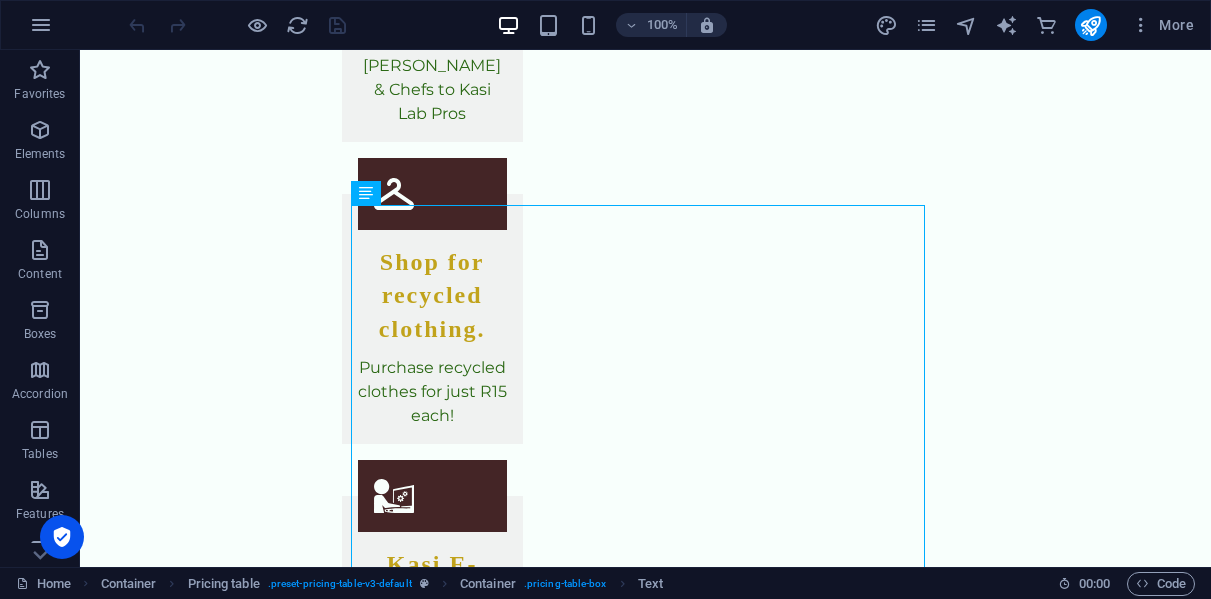scroll, scrollTop: 3252, scrollLeft: 0, axis: vertical 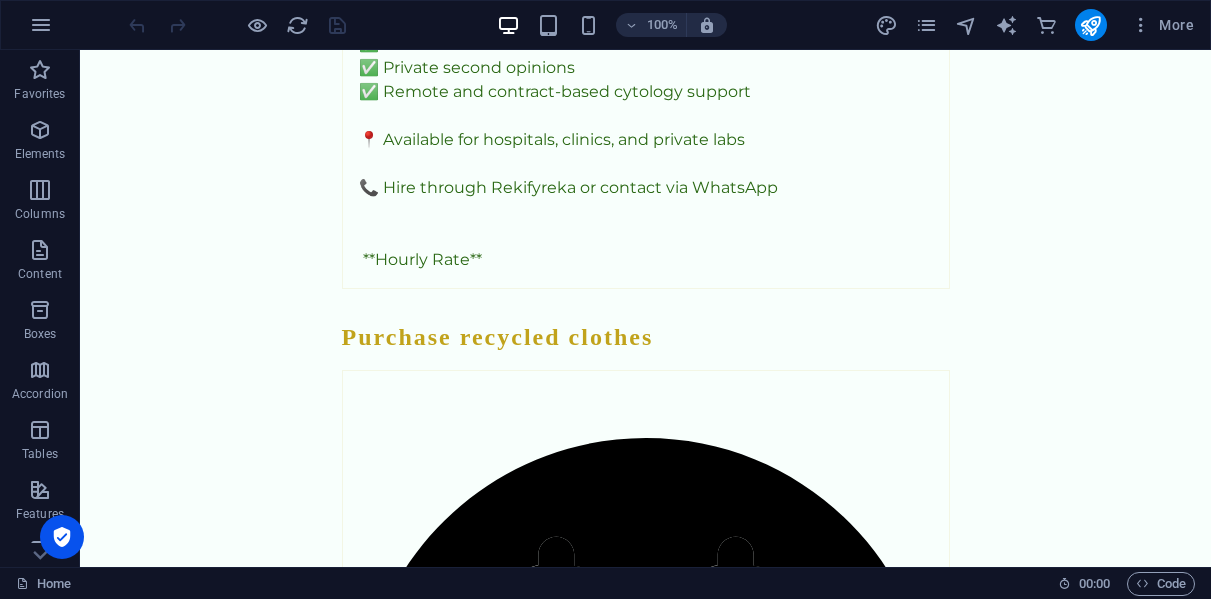 drag, startPoint x: 1206, startPoint y: 64, endPoint x: 717, endPoint y: 51, distance: 489.17276 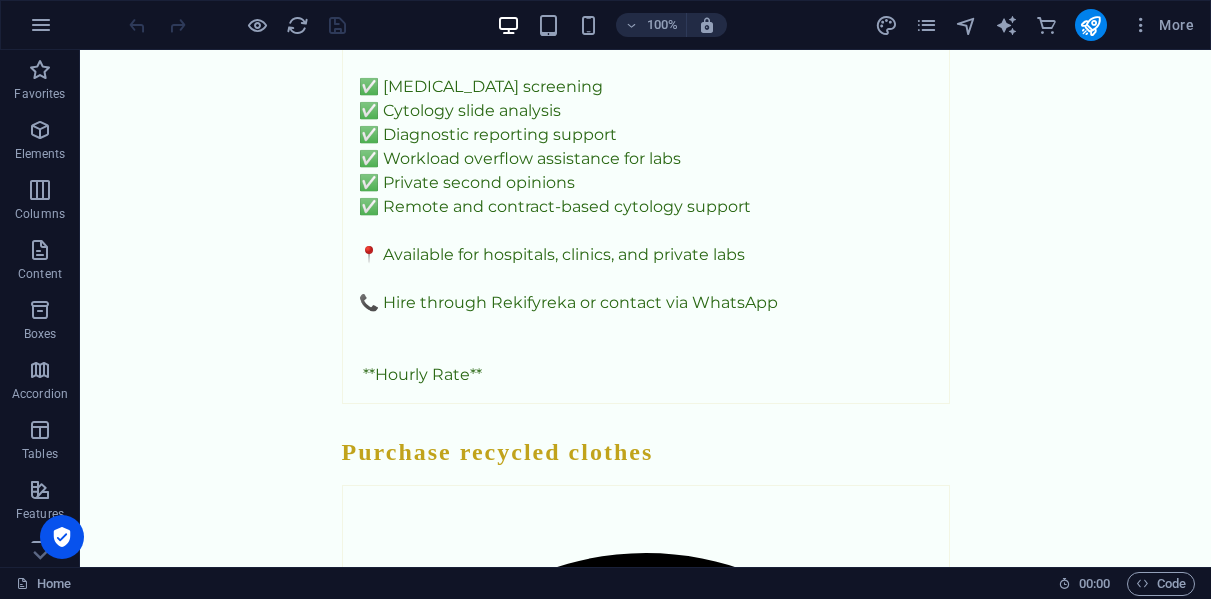 scroll, scrollTop: 4840, scrollLeft: 0, axis: vertical 